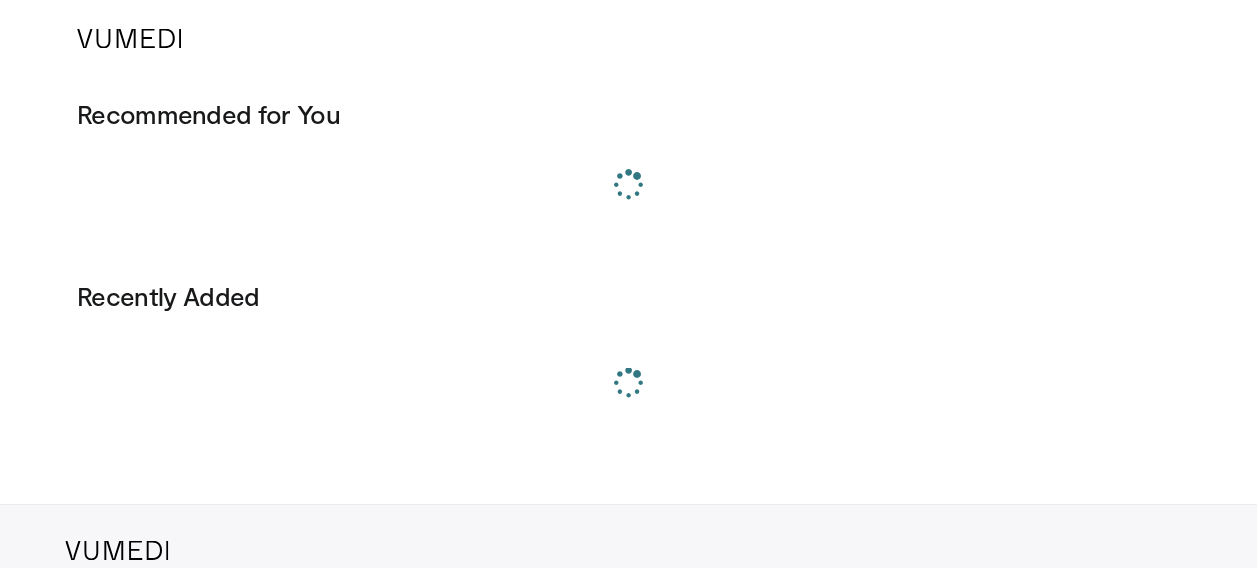 scroll, scrollTop: 0, scrollLeft: 0, axis: both 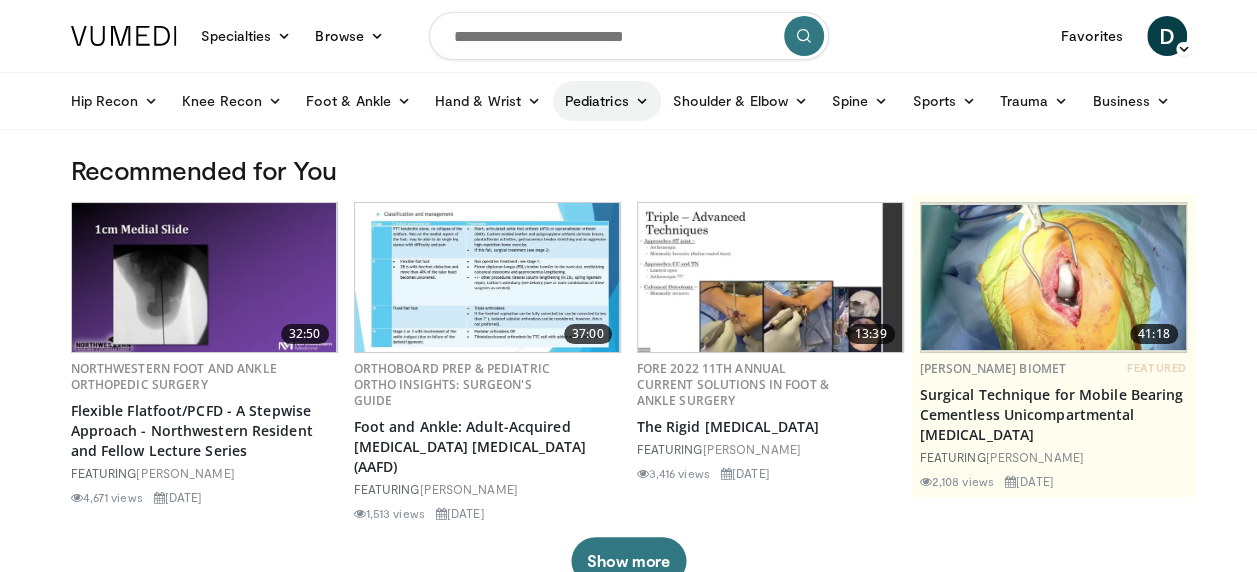 click at bounding box center (642, 101) 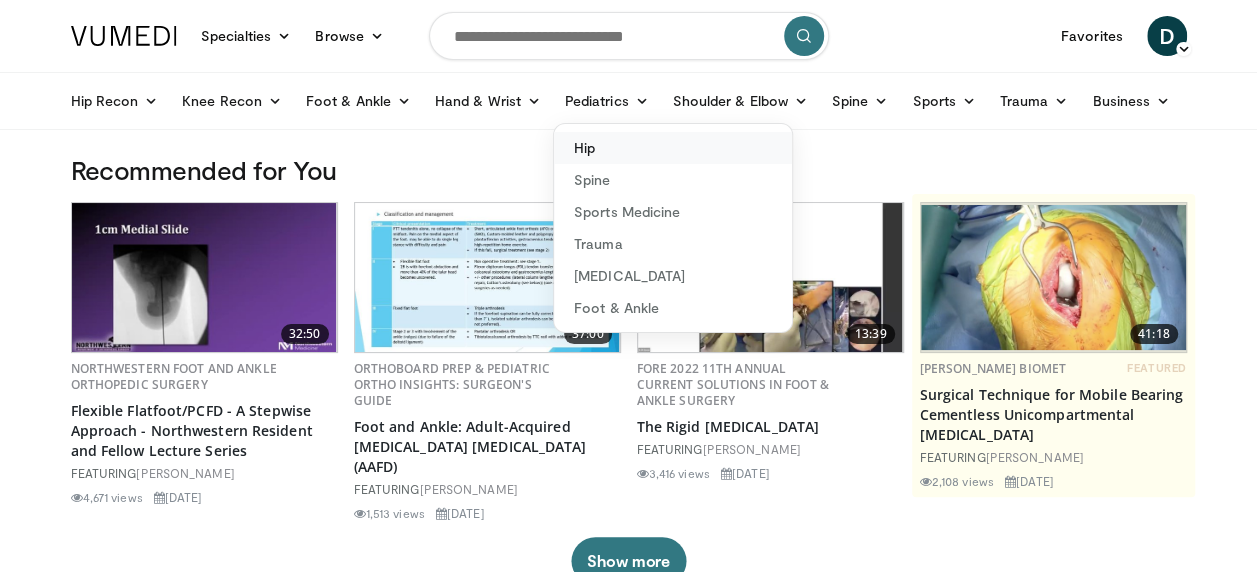 click on "Hip" at bounding box center (673, 148) 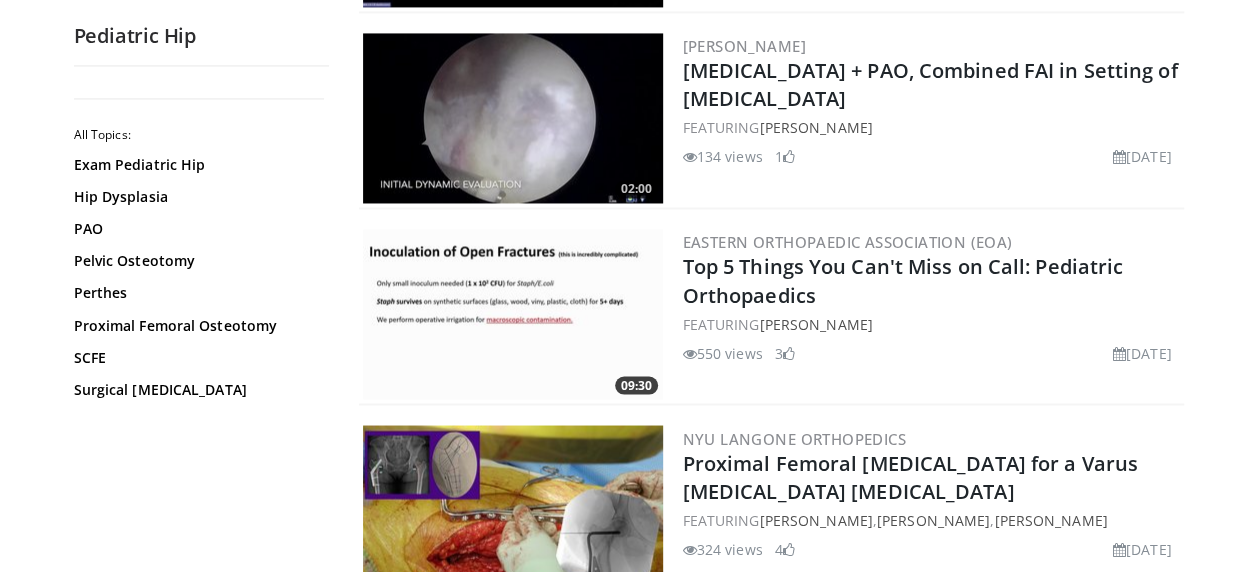 scroll, scrollTop: 1586, scrollLeft: 0, axis: vertical 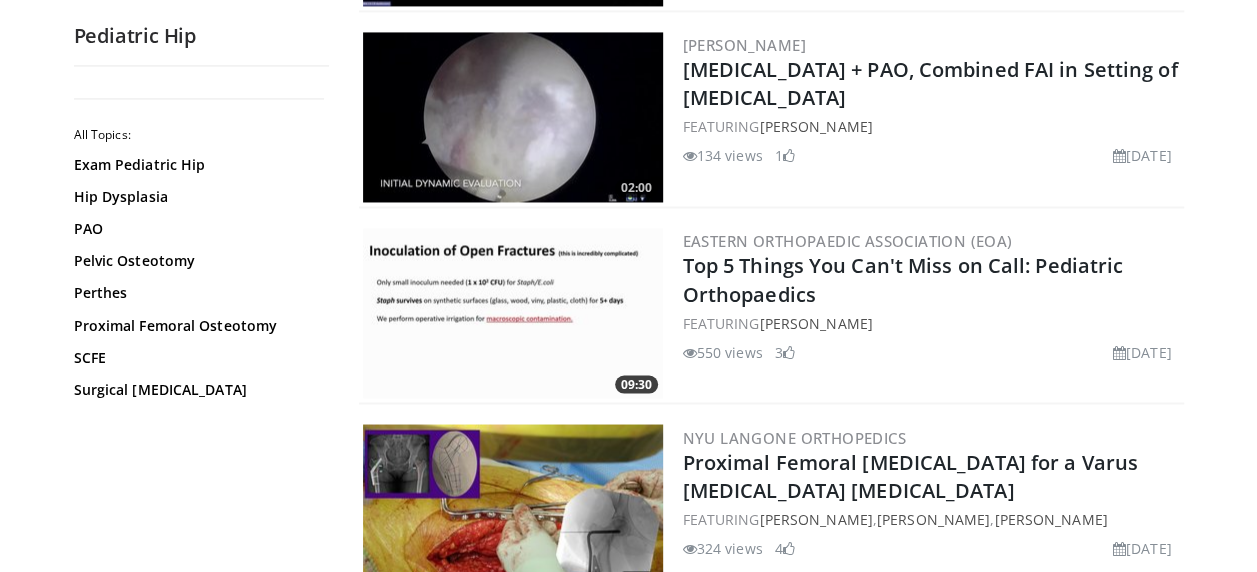 click on "NYU Langone Orthopedics" at bounding box center (794, 437) 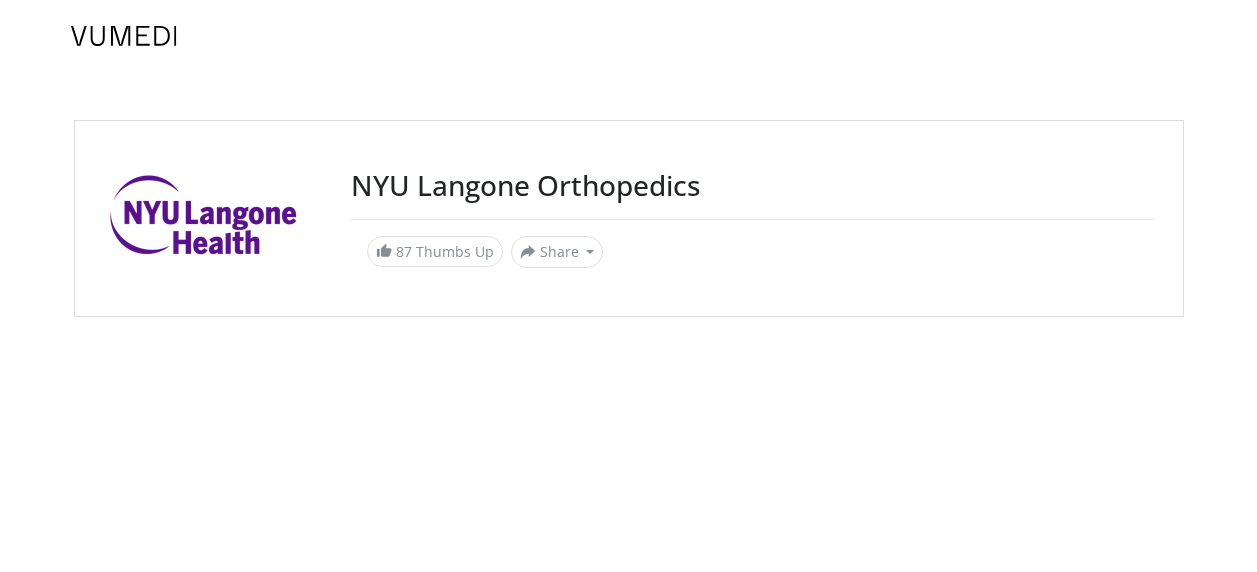 scroll, scrollTop: 61, scrollLeft: 0, axis: vertical 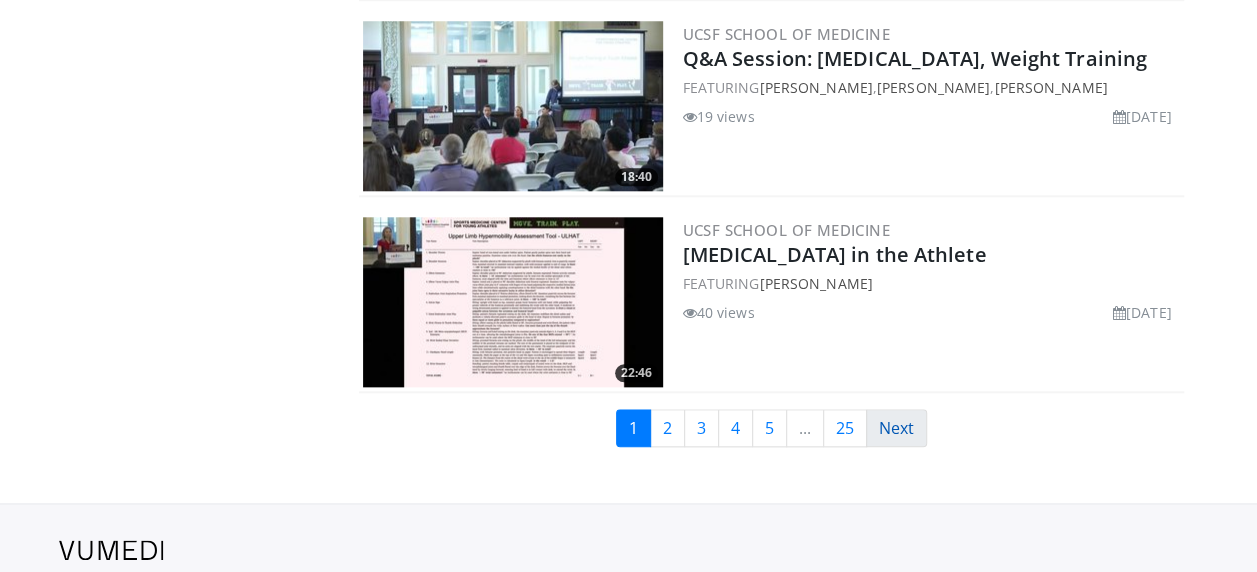 click on "Next" at bounding box center [896, 428] 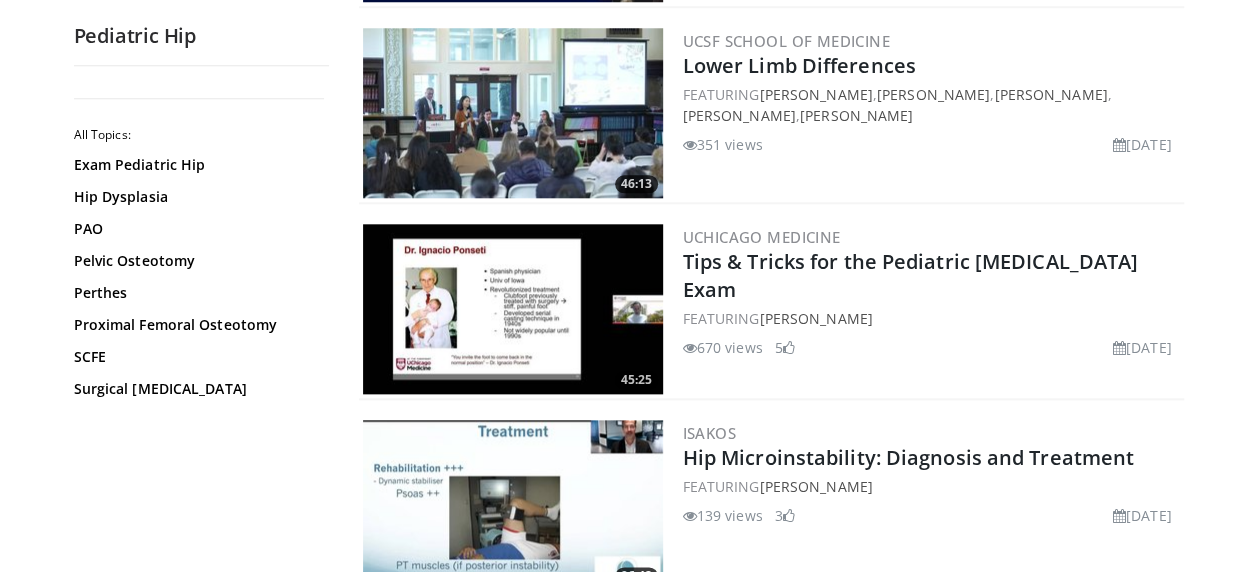 scroll, scrollTop: 986, scrollLeft: 0, axis: vertical 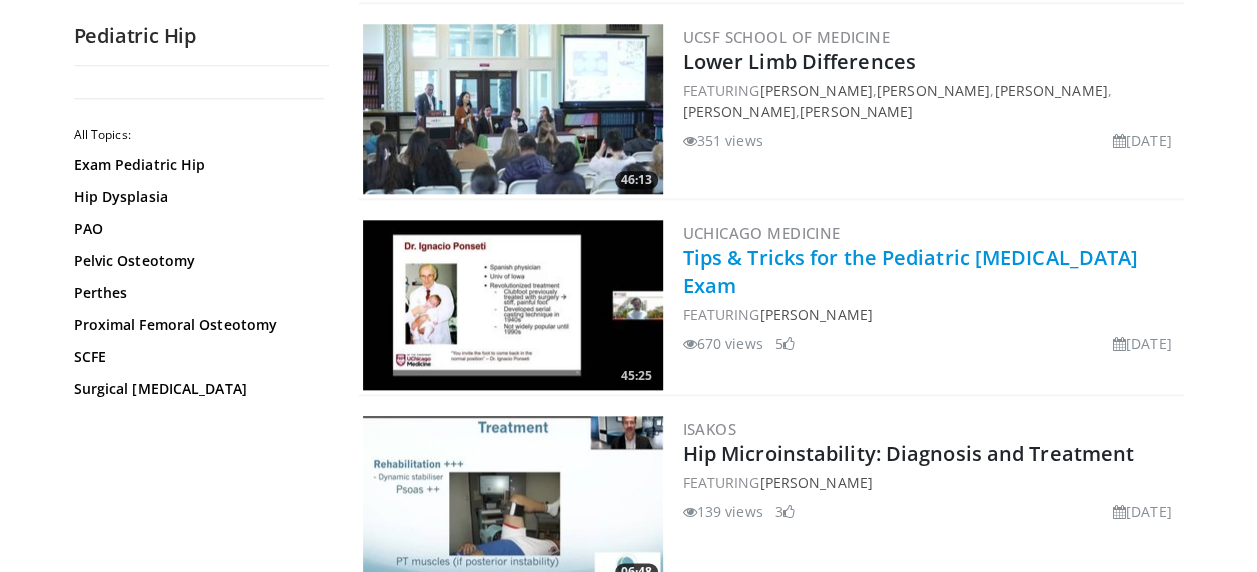 click on "Tips & Tricks for the Pediatric [MEDICAL_DATA] Exam" at bounding box center [911, 271] 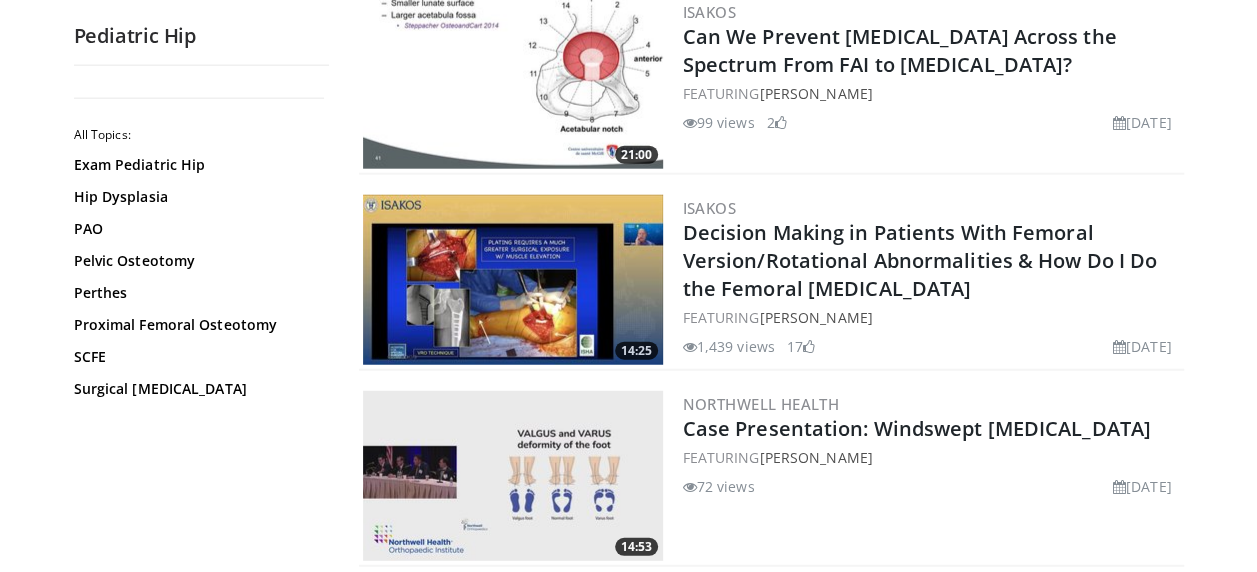 scroll, scrollTop: 2386, scrollLeft: 0, axis: vertical 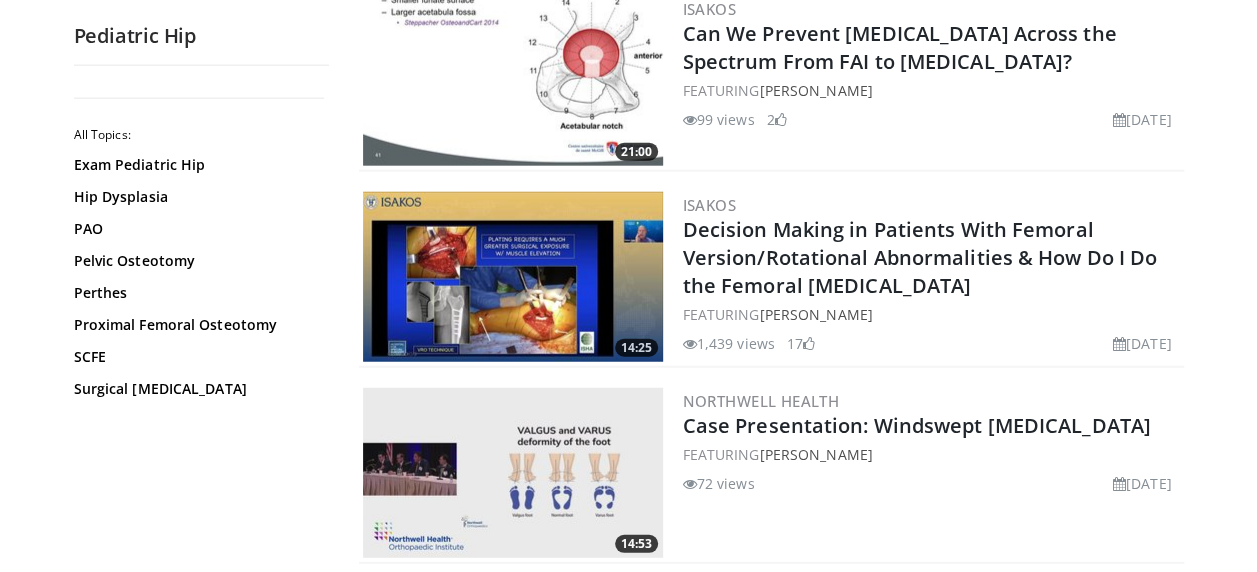 click on "Northwell Health" at bounding box center [931, 401] 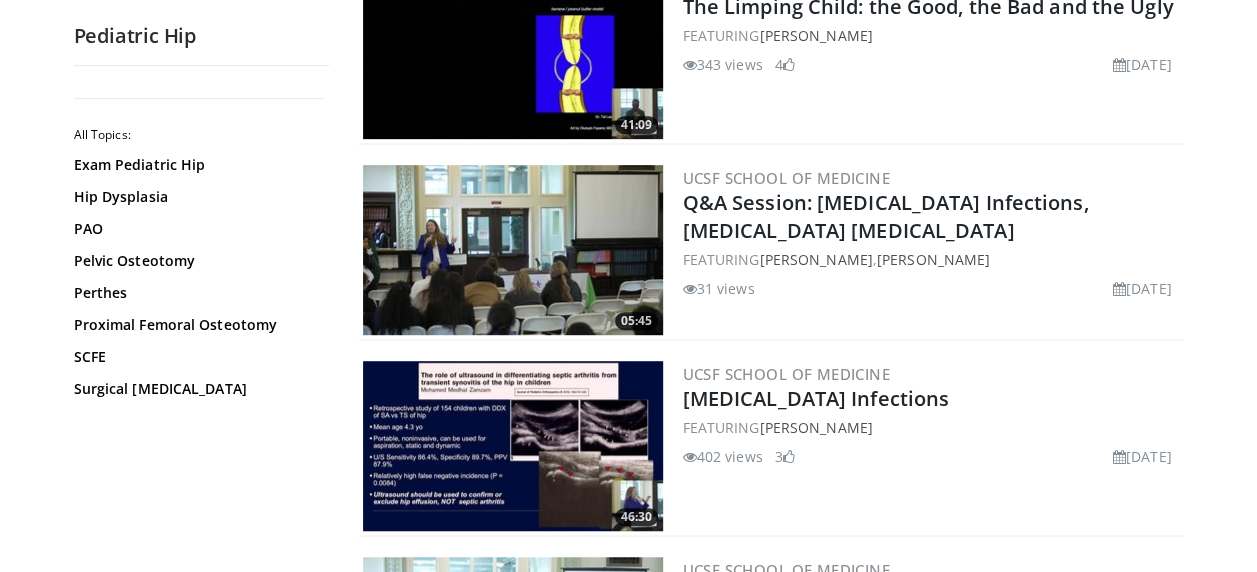 scroll, scrollTop: 0, scrollLeft: 0, axis: both 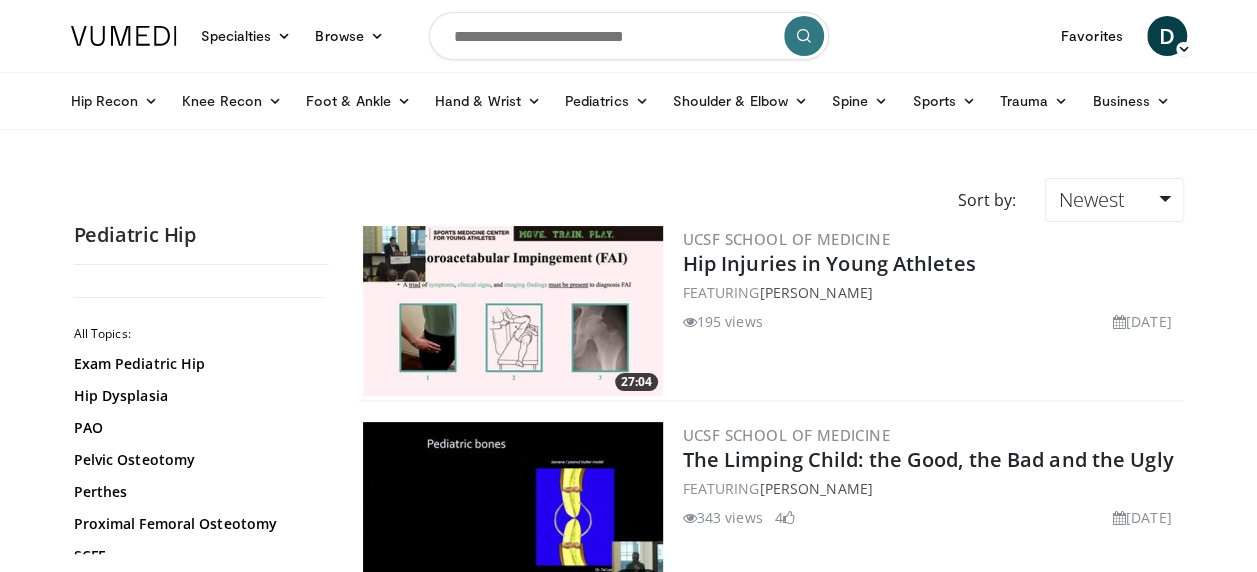 click at bounding box center (629, 36) 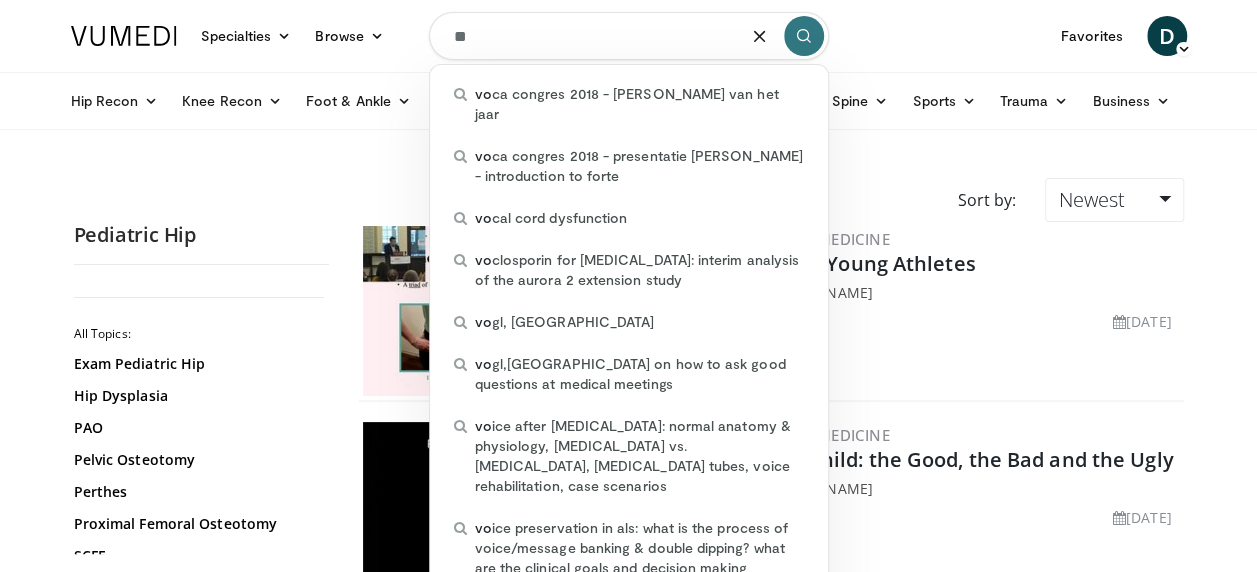type on "*" 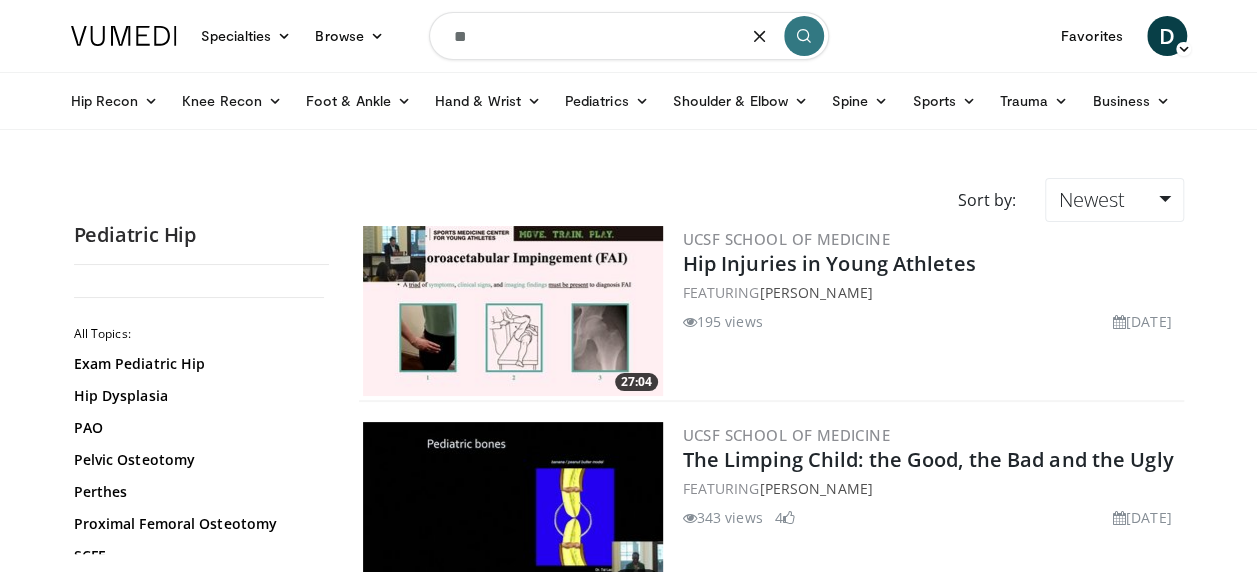 type on "*" 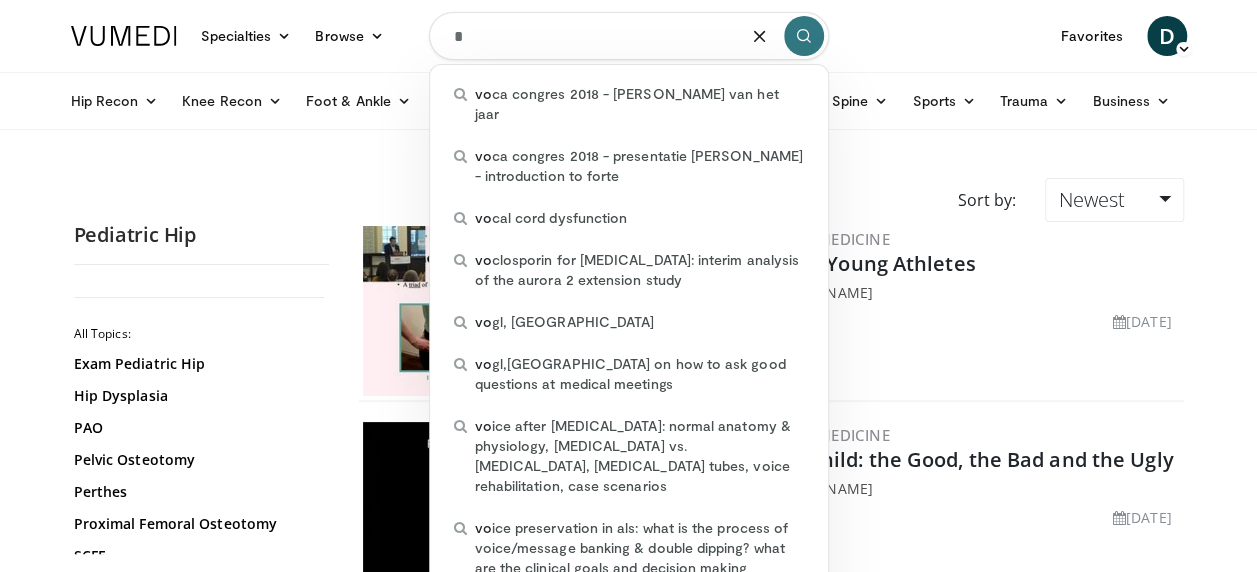 type 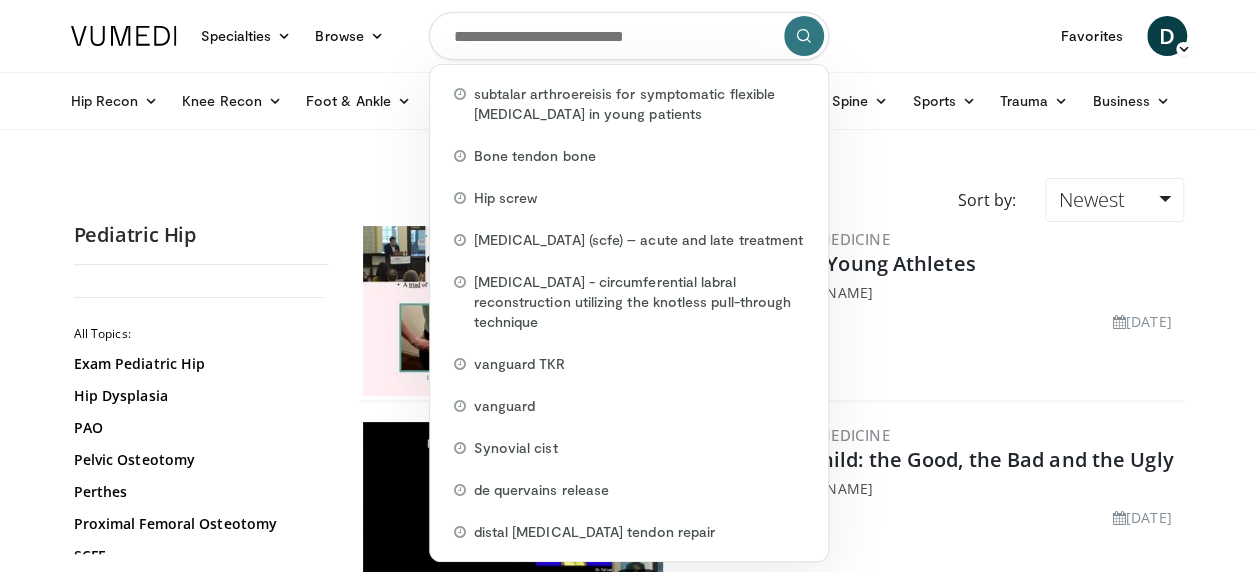 click on "Specialties
Adult & Family Medicine
Allergy, Asthma, Immunology
Anesthesiology
Cardiology
Dental
Dermatology
Endocrinology
Gastroenterology & Hepatology
General Surgery
Hematology & Oncology
Infectious Disease
Nephrology
Neurology
Neurosurgery
Obstetrics & Gynecology
Ophthalmology
Oral Maxillofacial
Orthopaedics
Otolaryngology
Pediatrics
Plastic Surgery
Podiatry
Psychiatry
Pulmonology
Radiation Oncology
Radiology
Rheumatology
Urology
Browse
D" at bounding box center [629, 36] 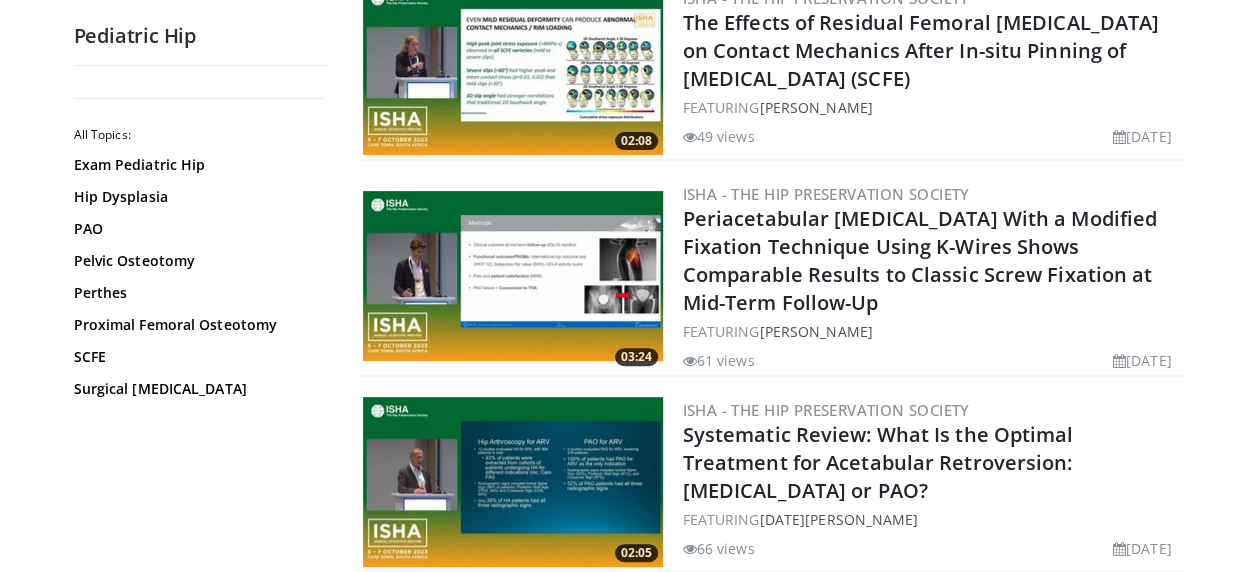 scroll, scrollTop: 4868, scrollLeft: 0, axis: vertical 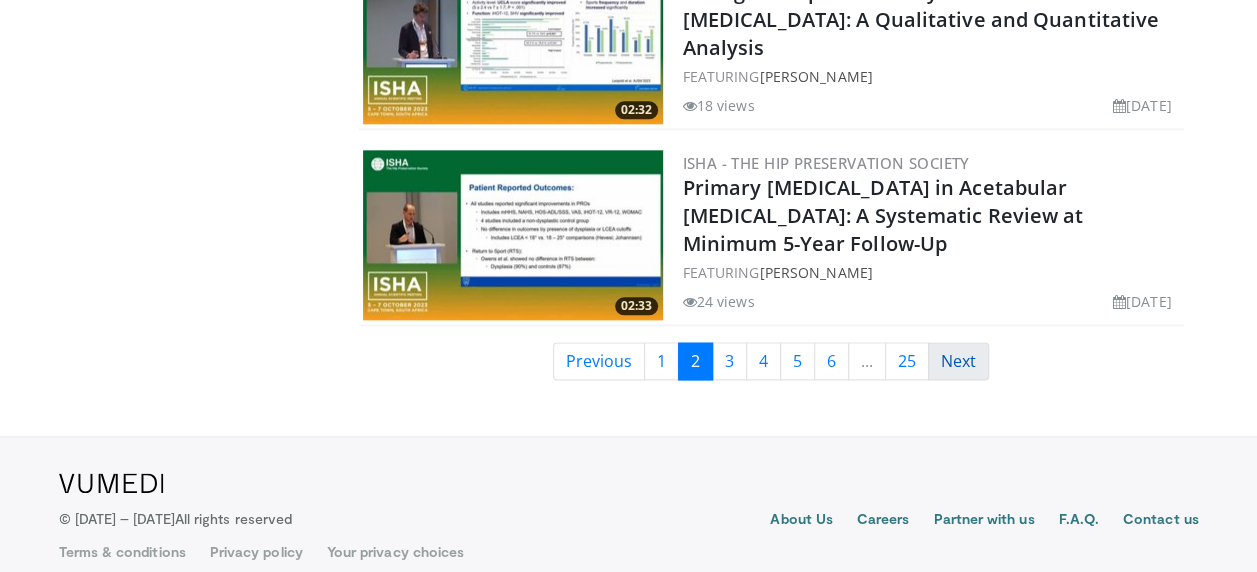 click on "Next" at bounding box center (958, 361) 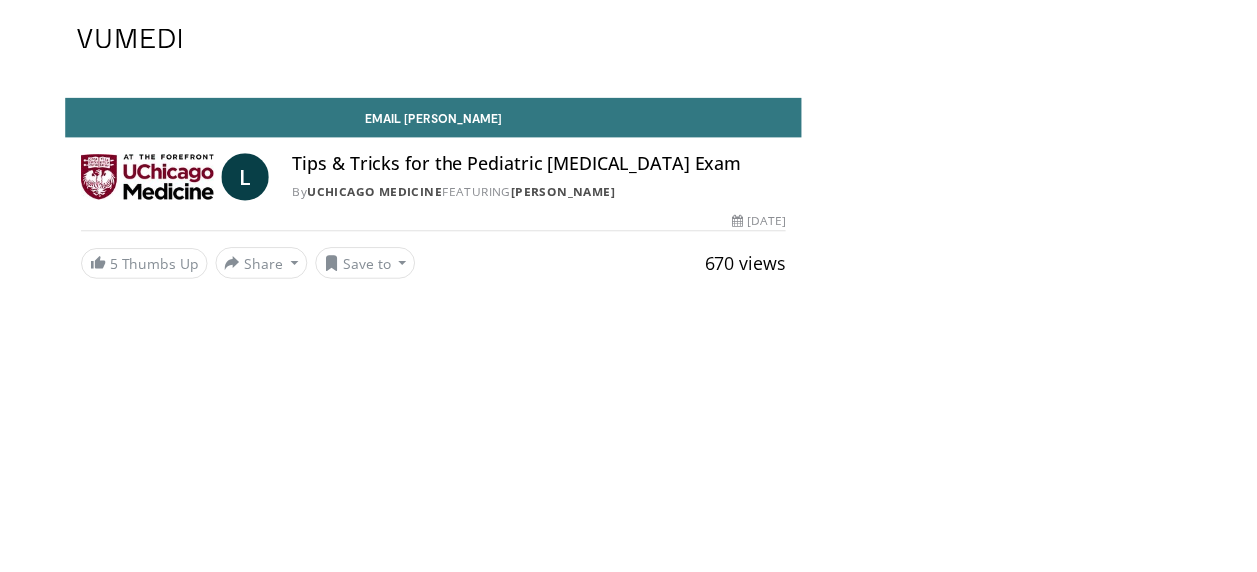 scroll, scrollTop: 0, scrollLeft: 0, axis: both 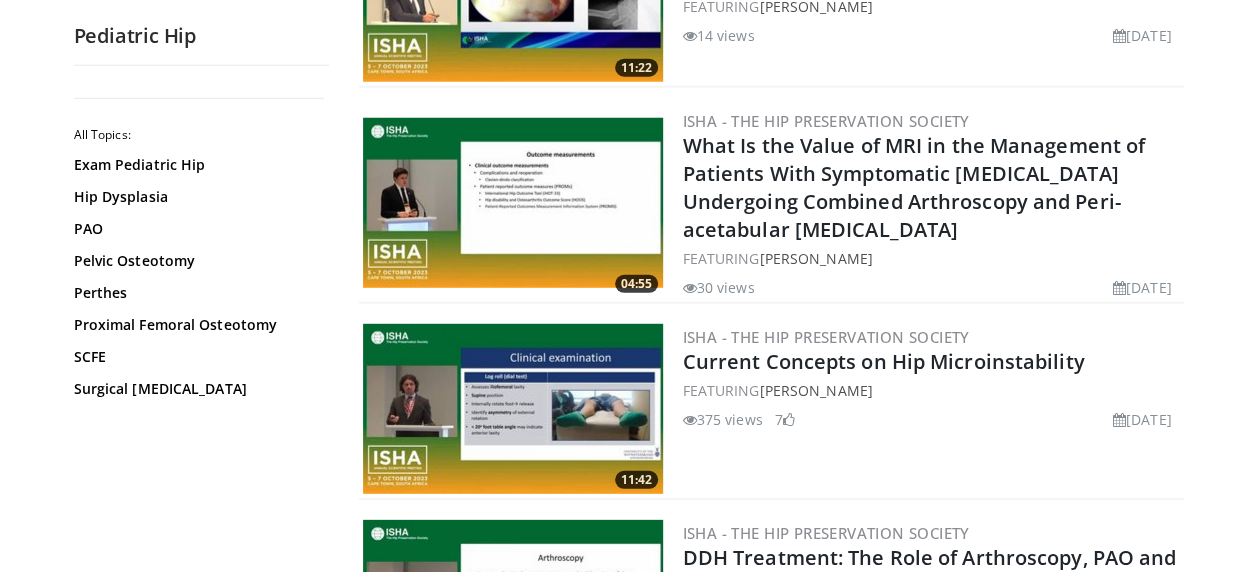 click on "What Is the Value of MRI in the Management of Patients With Symptomatic Hip Dysplasia Undergoing Combined Arthroscopy and Peri-acetabular Osteotomy" at bounding box center (914, 187) 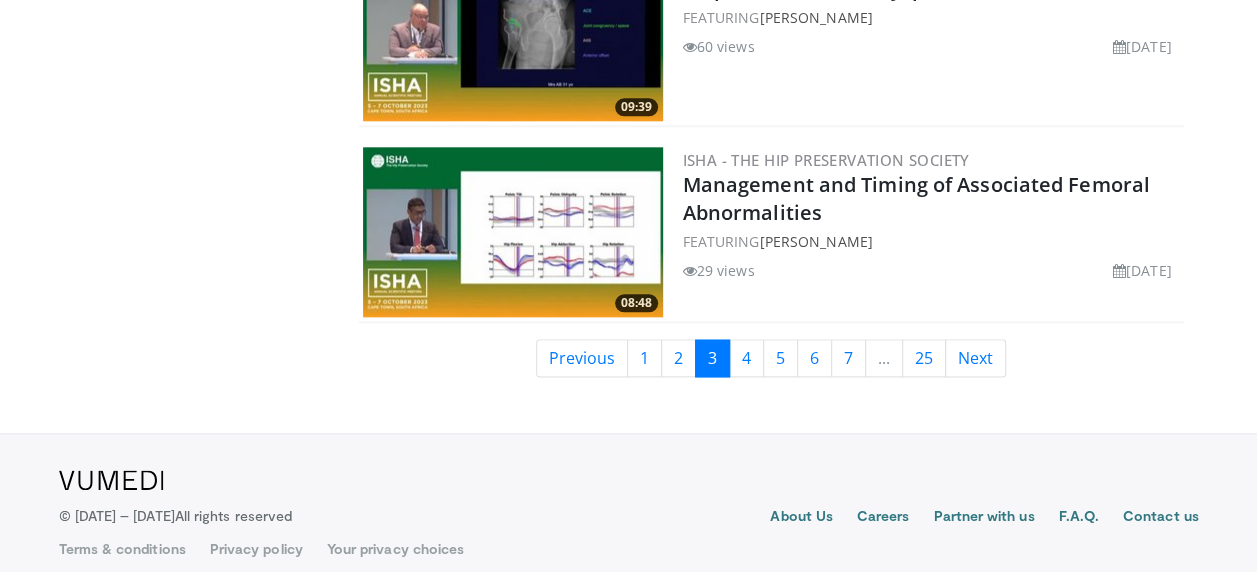 scroll, scrollTop: 4840, scrollLeft: 0, axis: vertical 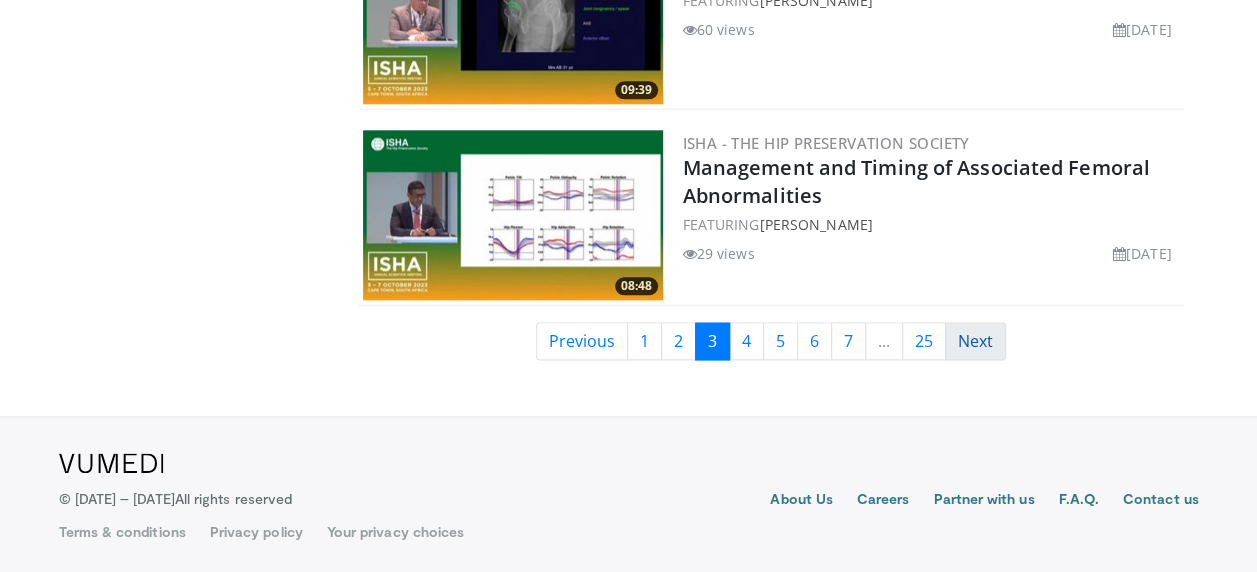 click on "Next" at bounding box center [975, 341] 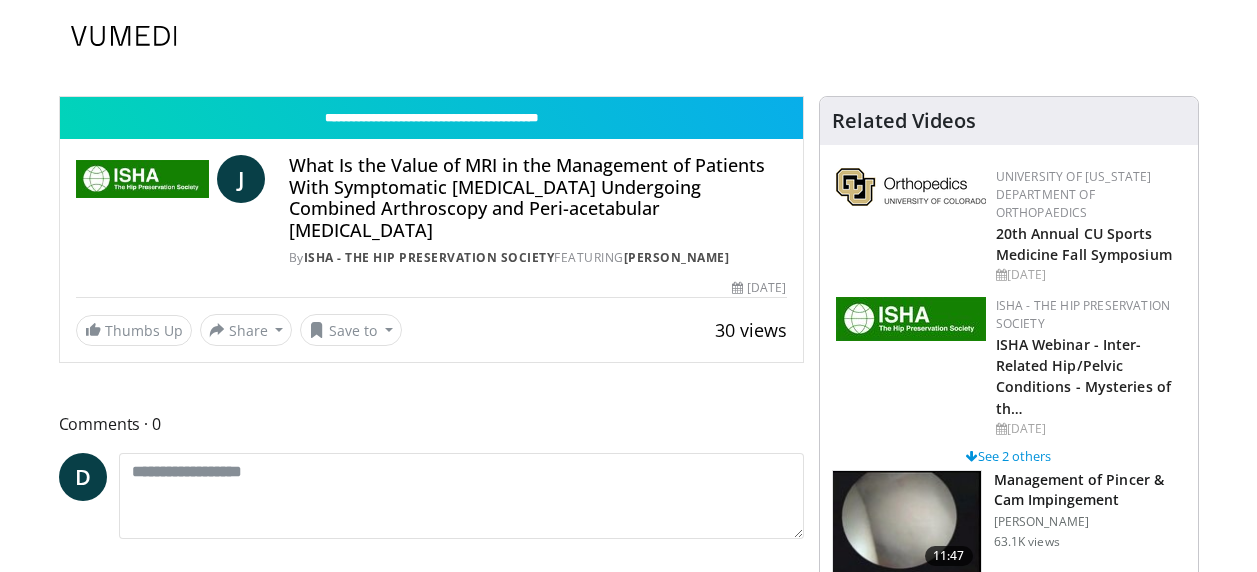 scroll, scrollTop: 0, scrollLeft: 0, axis: both 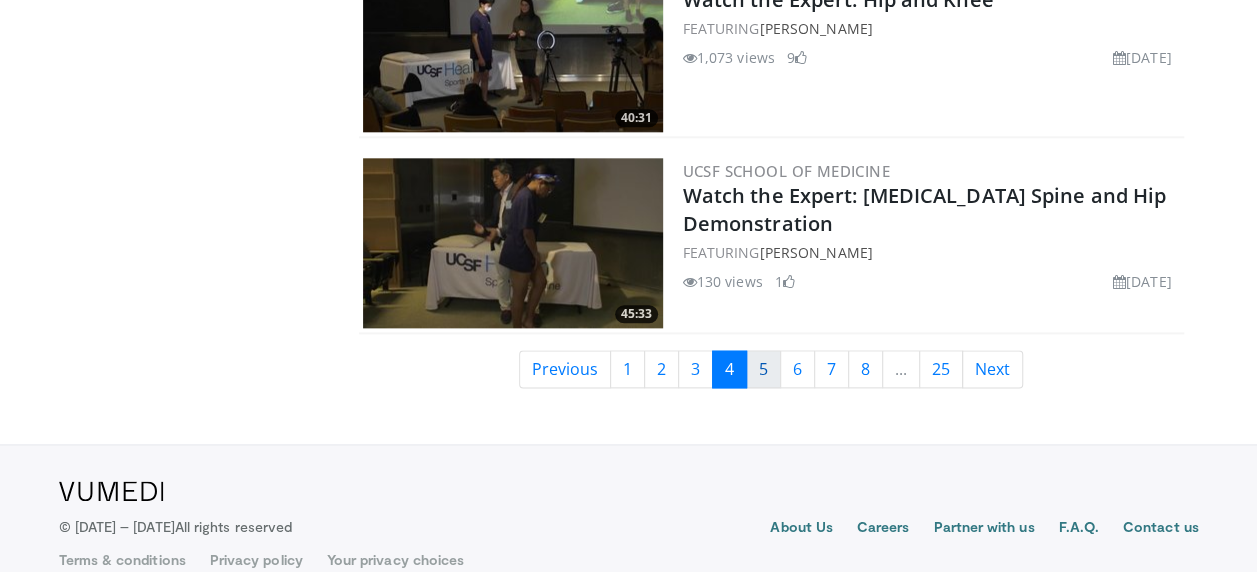 click on "5" at bounding box center [763, 369] 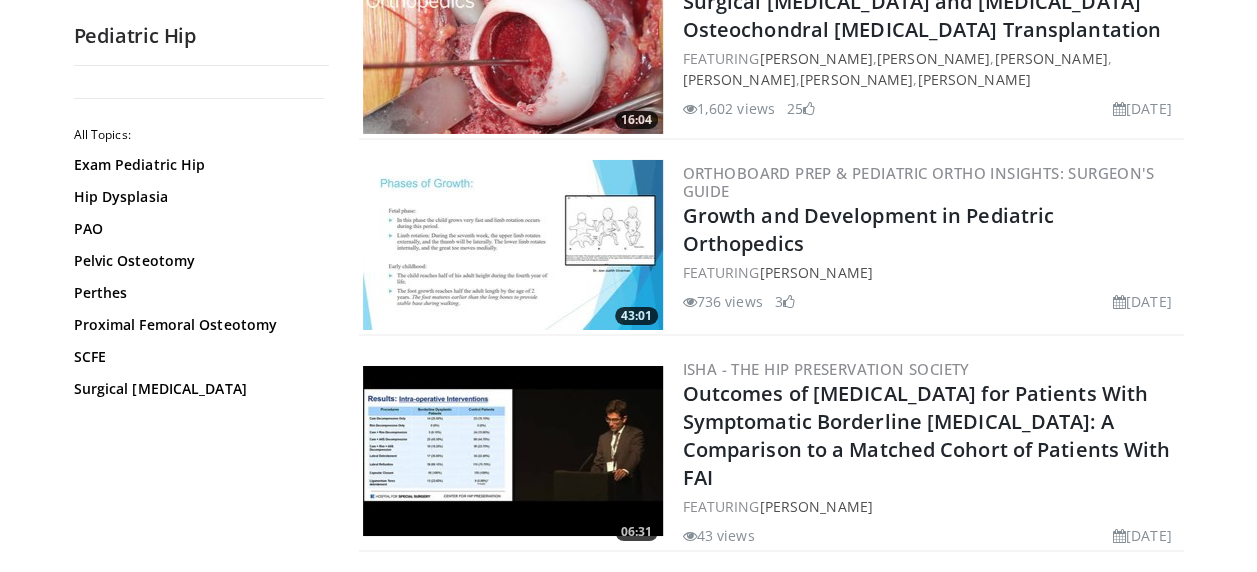 scroll, scrollTop: 3440, scrollLeft: 0, axis: vertical 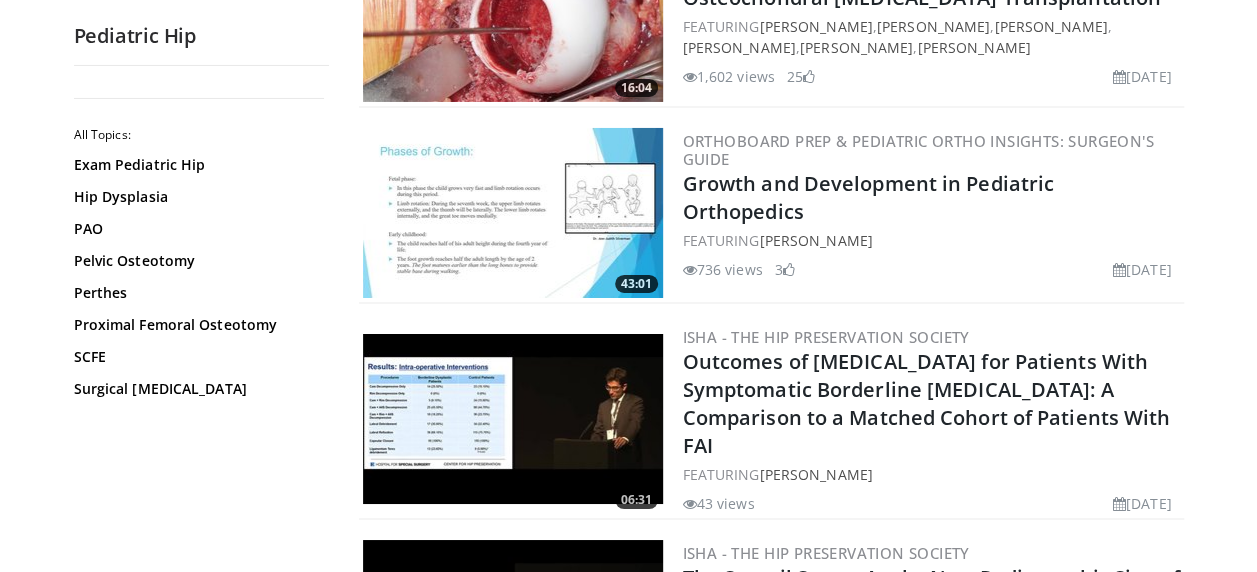 click on "43 views
[DATE]" at bounding box center [931, 499] 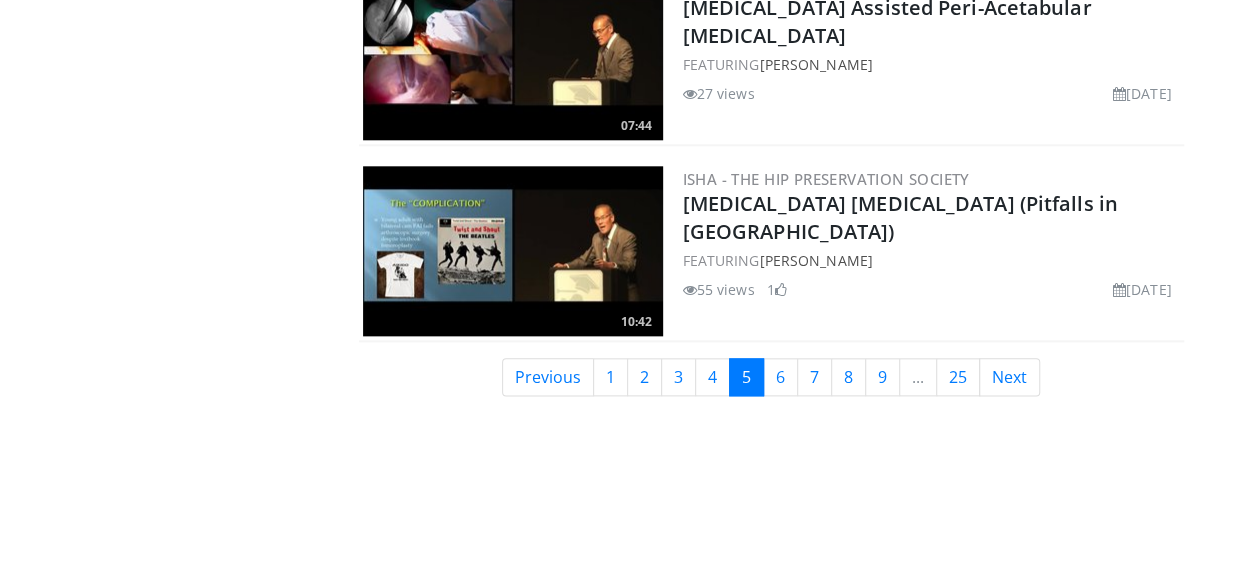 scroll, scrollTop: 4783, scrollLeft: 0, axis: vertical 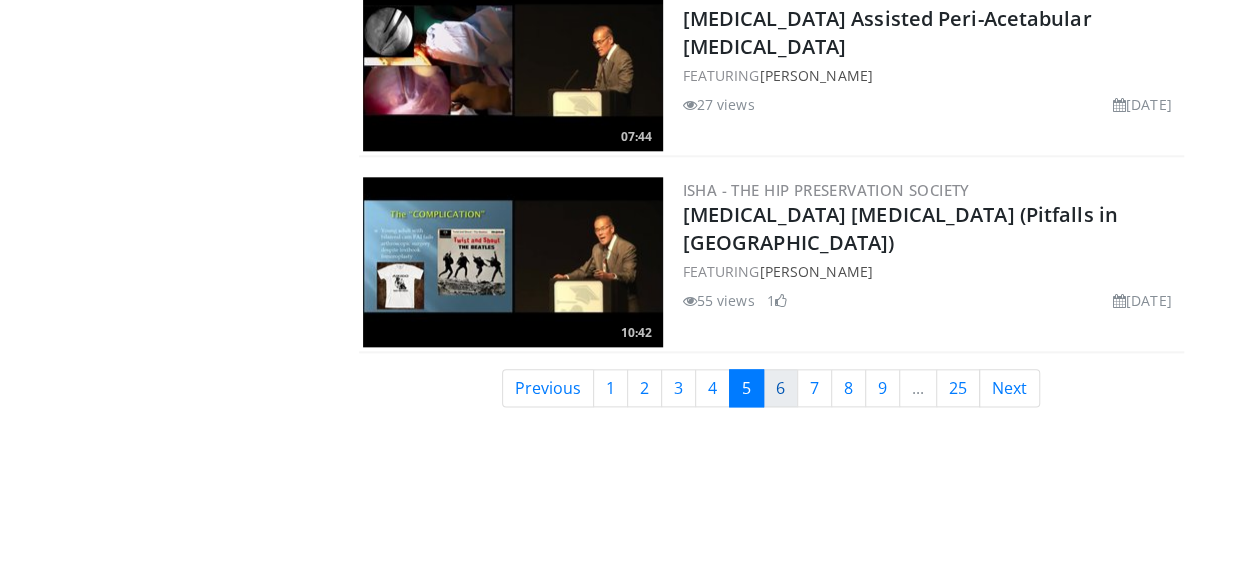 click on "6" at bounding box center [780, 388] 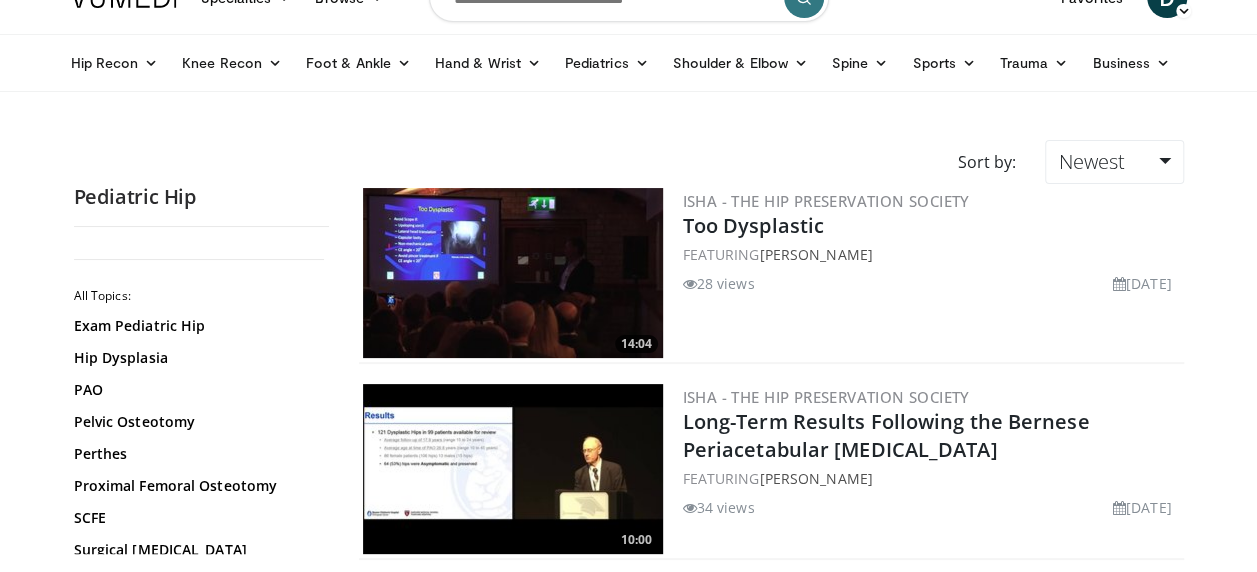 scroll, scrollTop: 0, scrollLeft: 0, axis: both 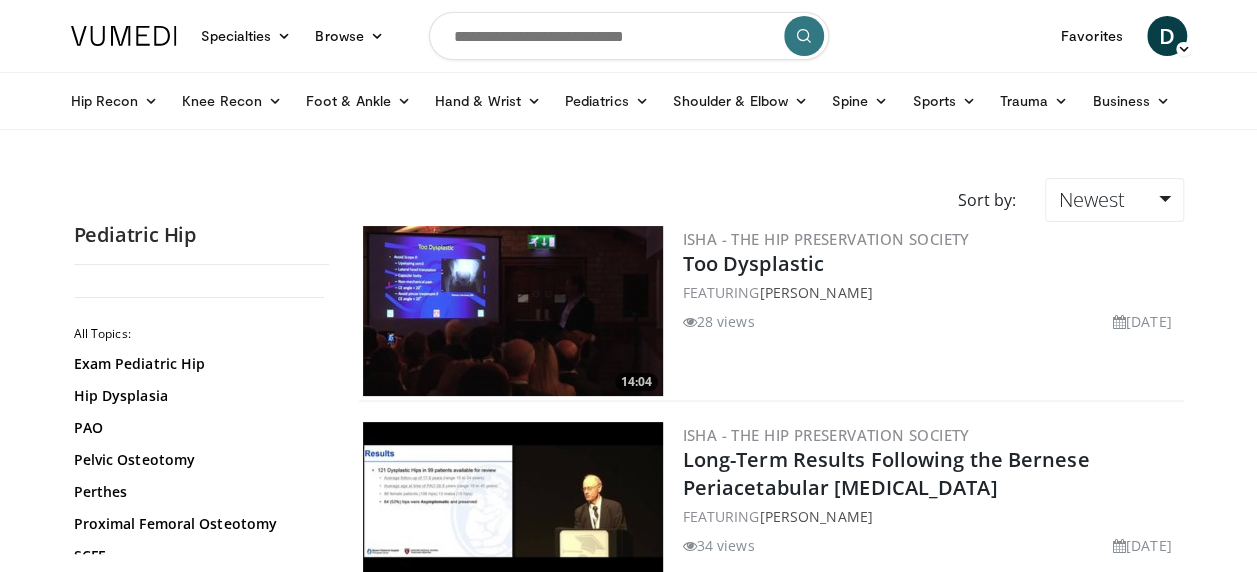 click at bounding box center [629, 36] 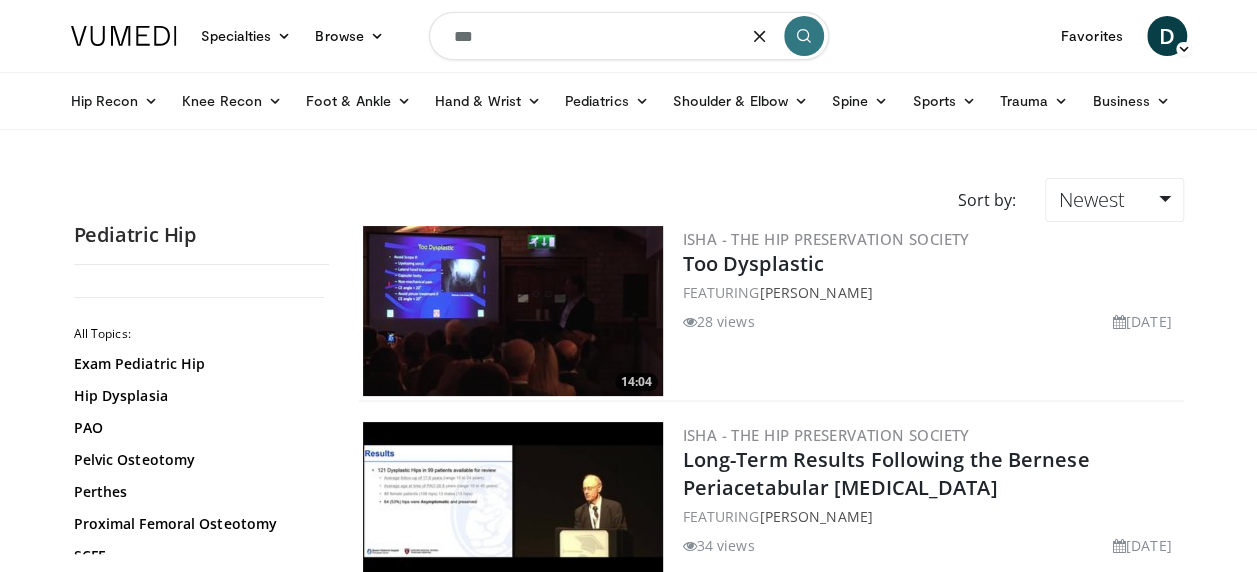 type on "***" 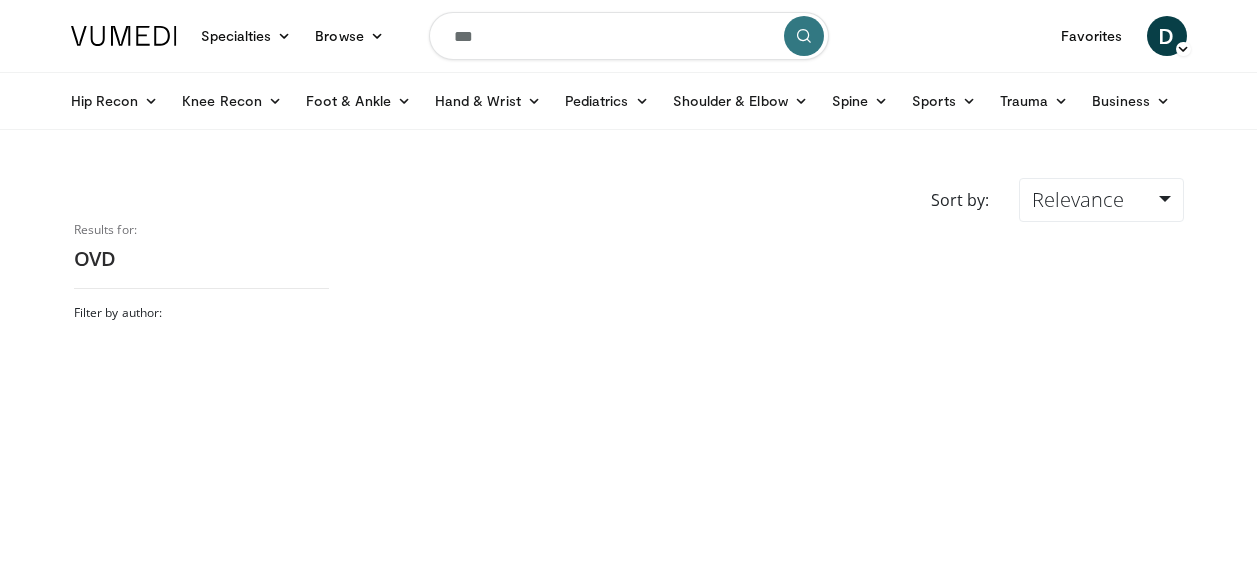 scroll, scrollTop: 0, scrollLeft: 0, axis: both 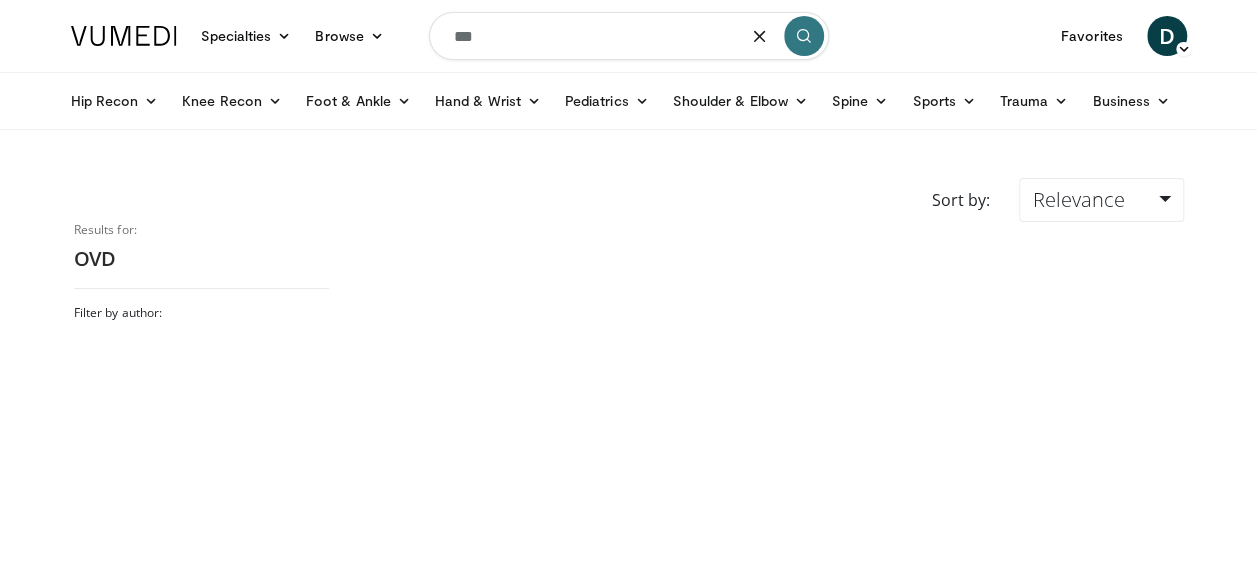 click on "***" at bounding box center (629, 36) 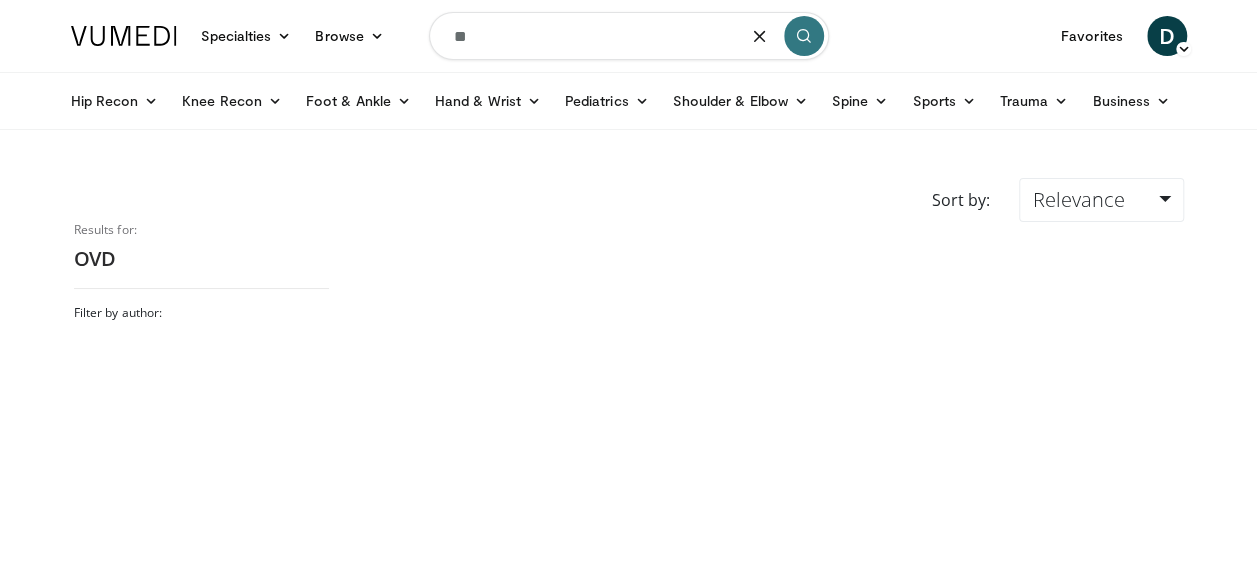 type on "*" 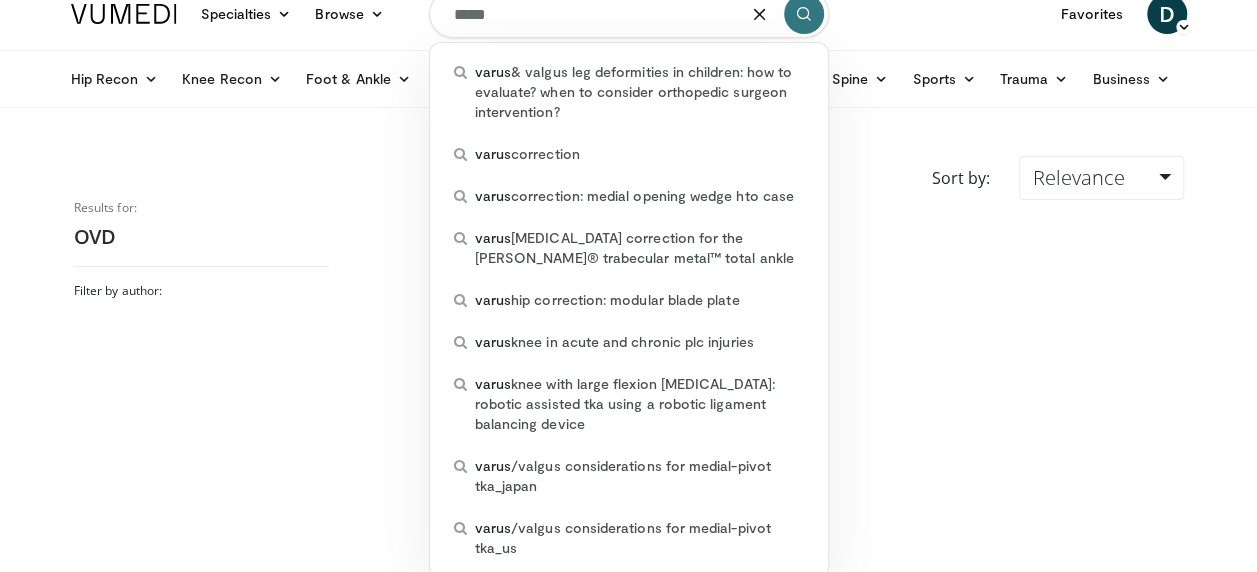 scroll, scrollTop: 0, scrollLeft: 0, axis: both 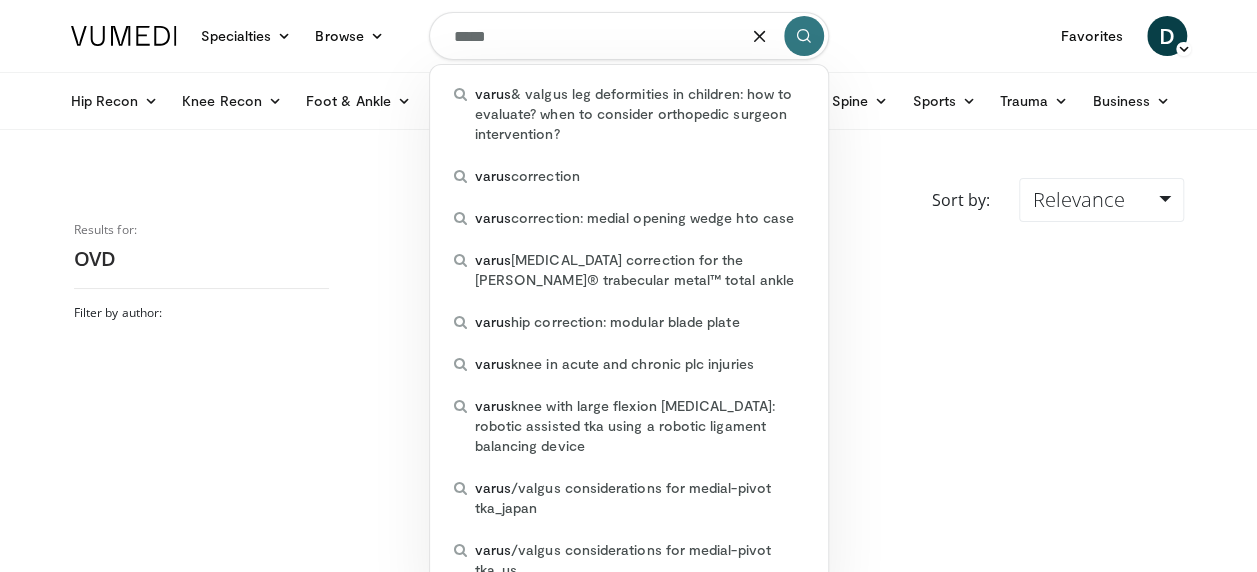 type on "*****" 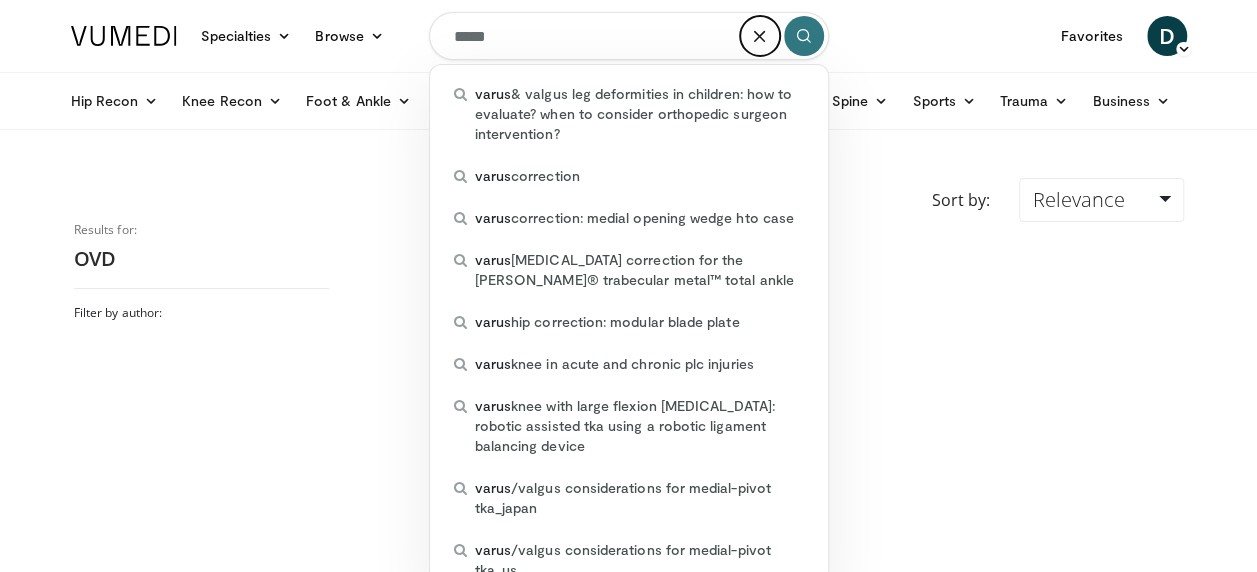 click at bounding box center (760, 36) 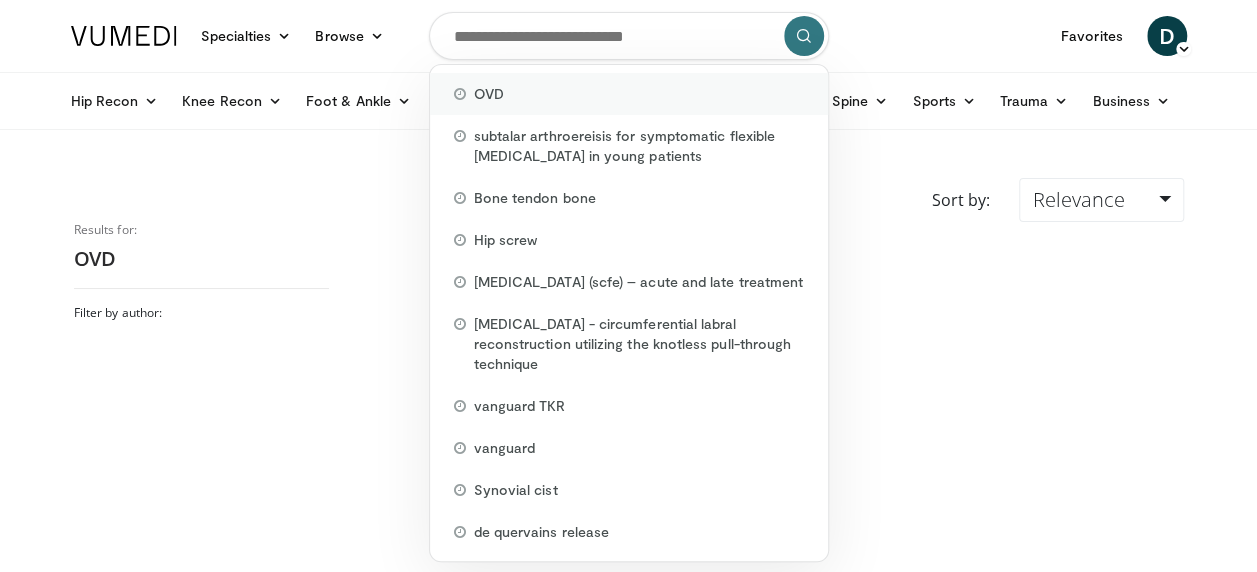 click on "OVD" at bounding box center [629, 94] 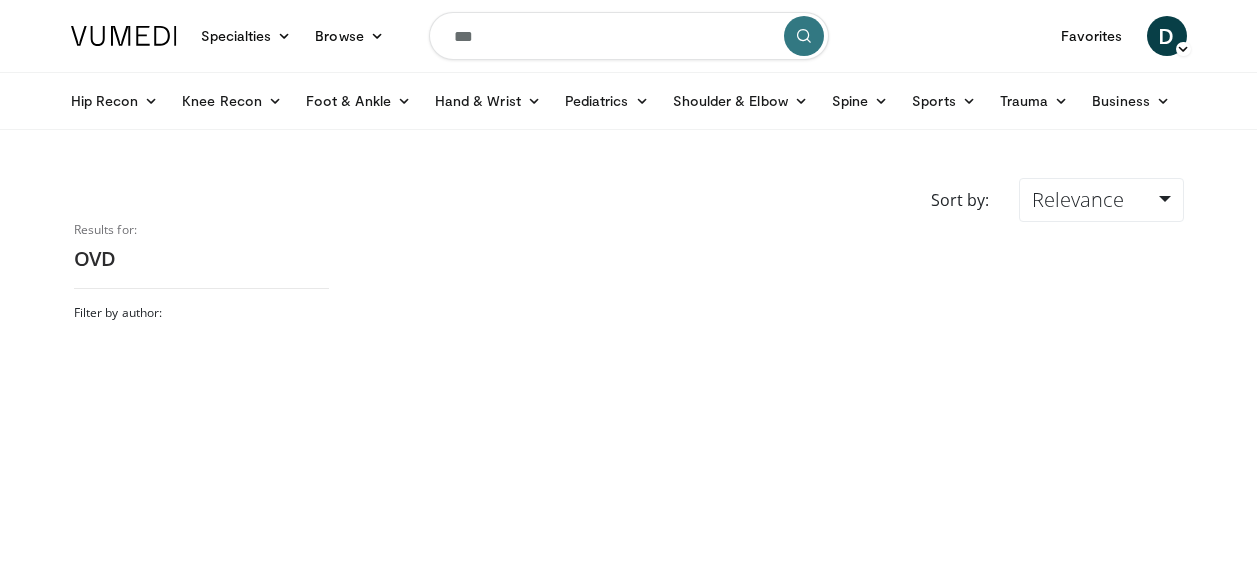 scroll, scrollTop: 0, scrollLeft: 0, axis: both 